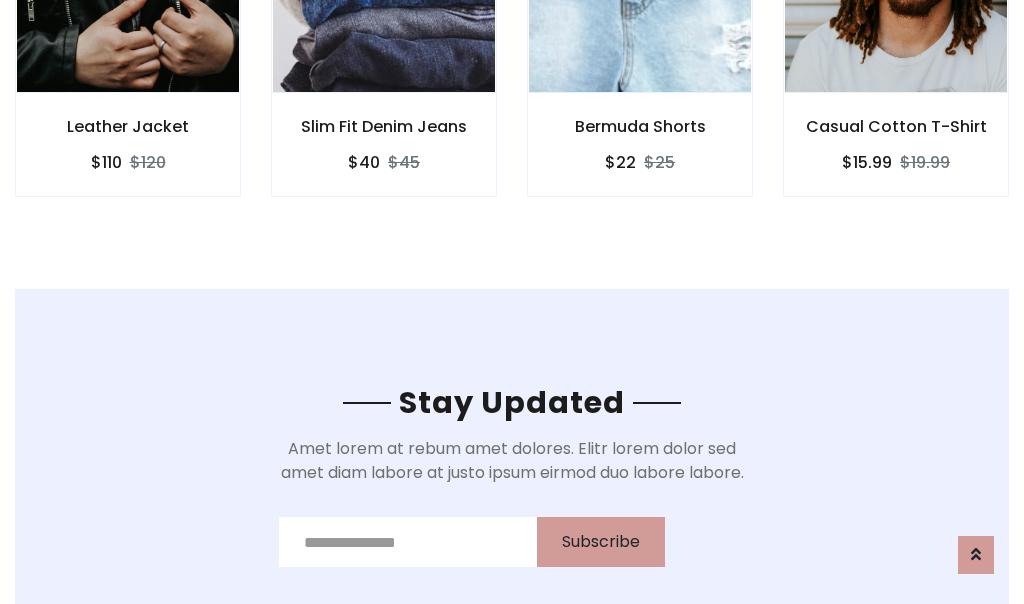 scroll, scrollTop: 3012, scrollLeft: 0, axis: vertical 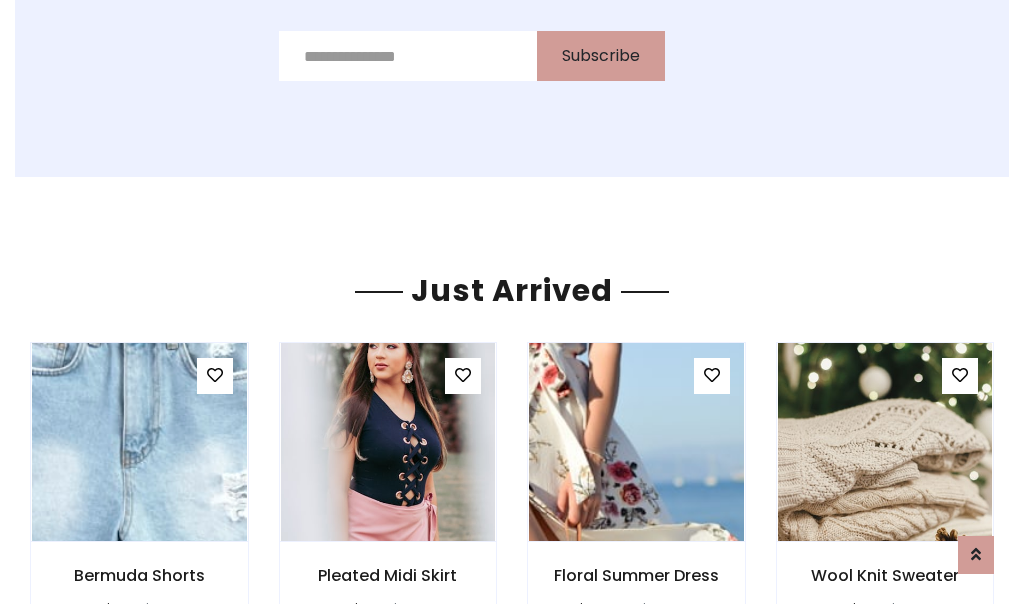 click on "Bermuda Shorts
$22
$25" at bounding box center (640, -428) 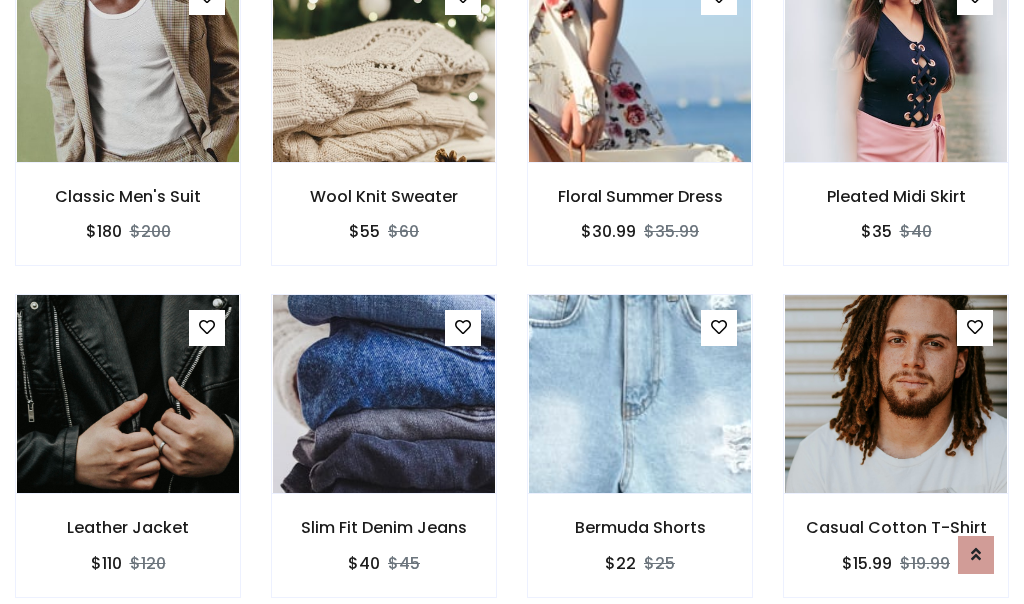 click on "Bermuda Shorts
$22
$25" at bounding box center [640, 459] 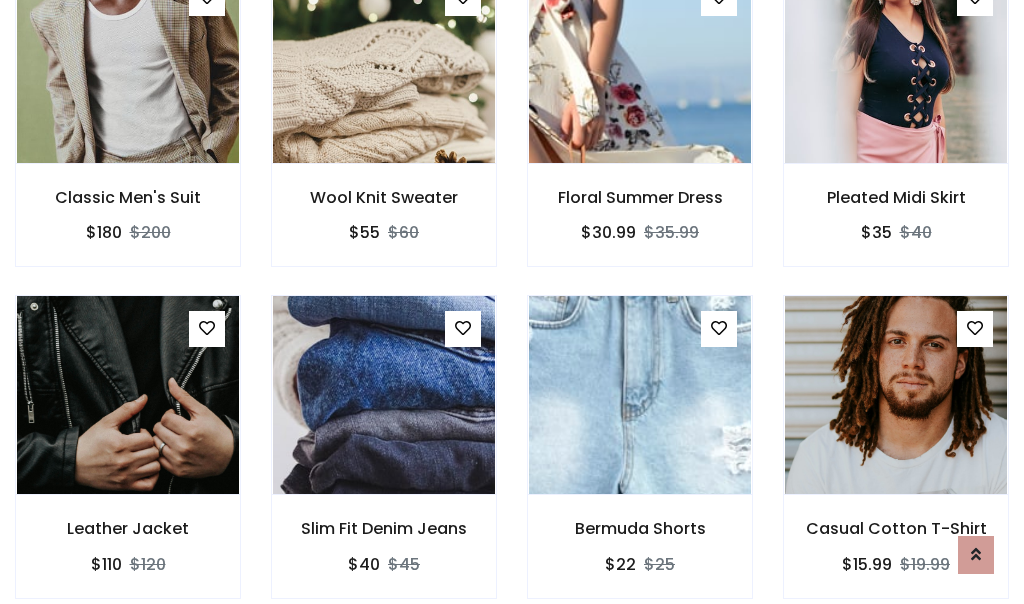 click on "Bermuda Shorts
$22
$25" at bounding box center [640, 460] 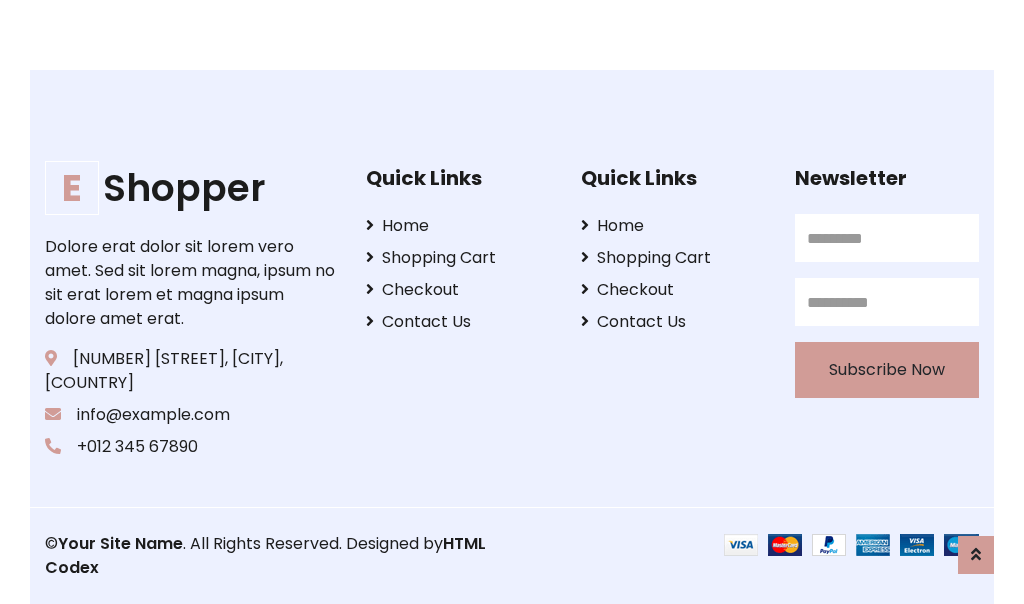 scroll, scrollTop: 3807, scrollLeft: 0, axis: vertical 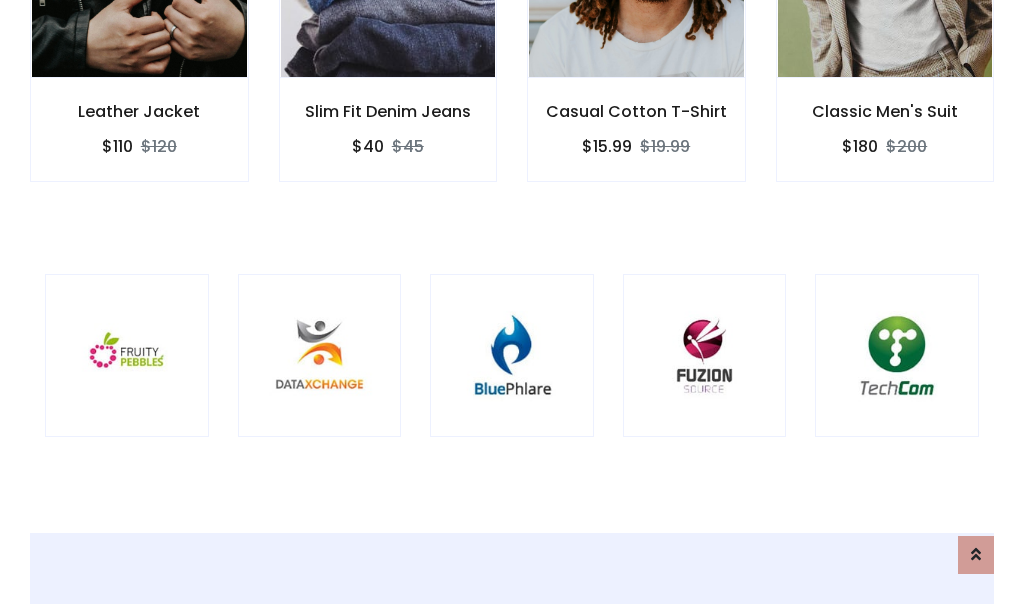 click at bounding box center [512, 356] 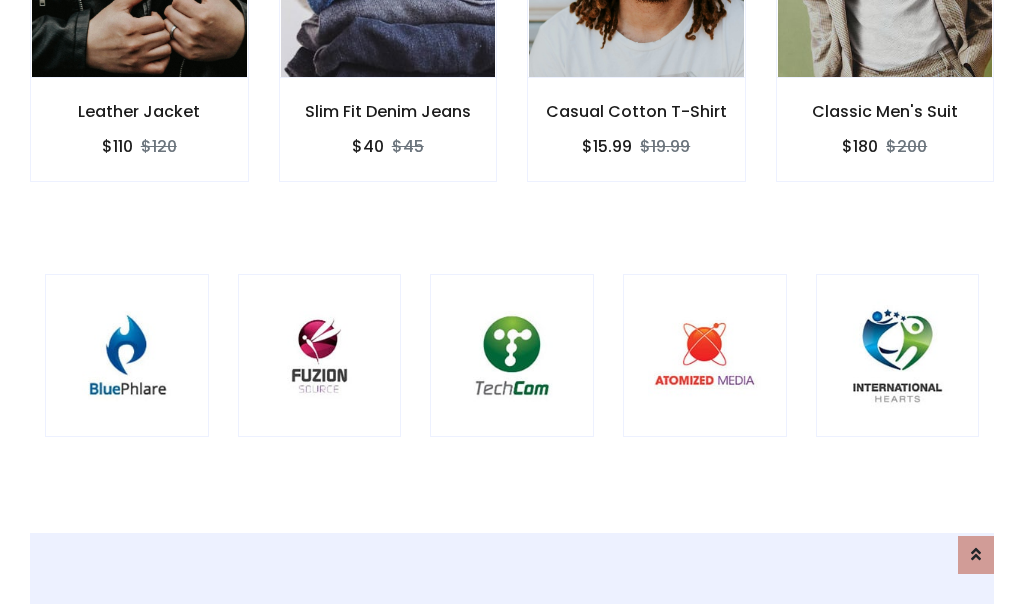 click at bounding box center (512, 356) 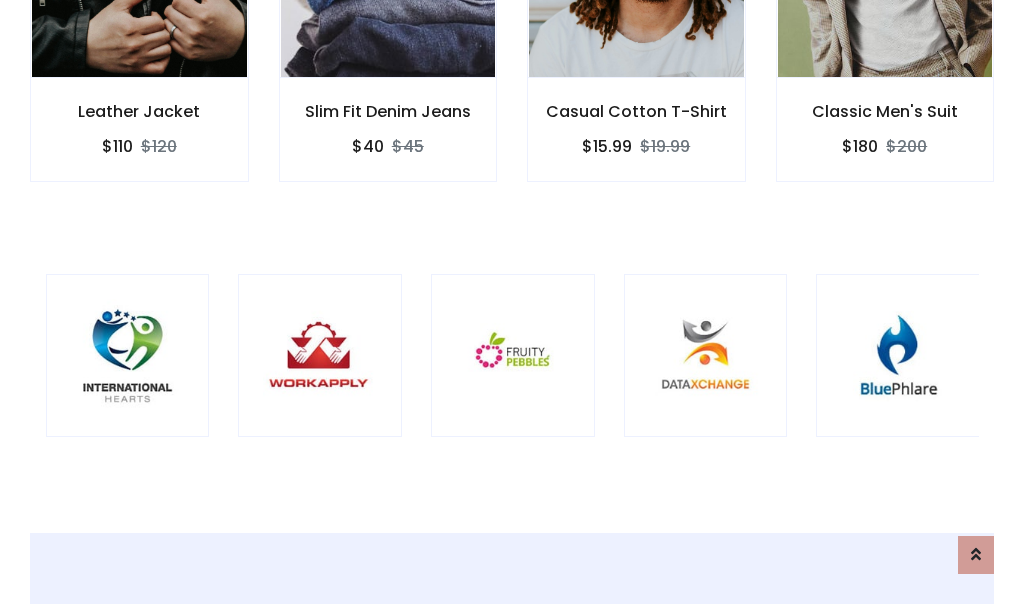 scroll, scrollTop: 0, scrollLeft: 0, axis: both 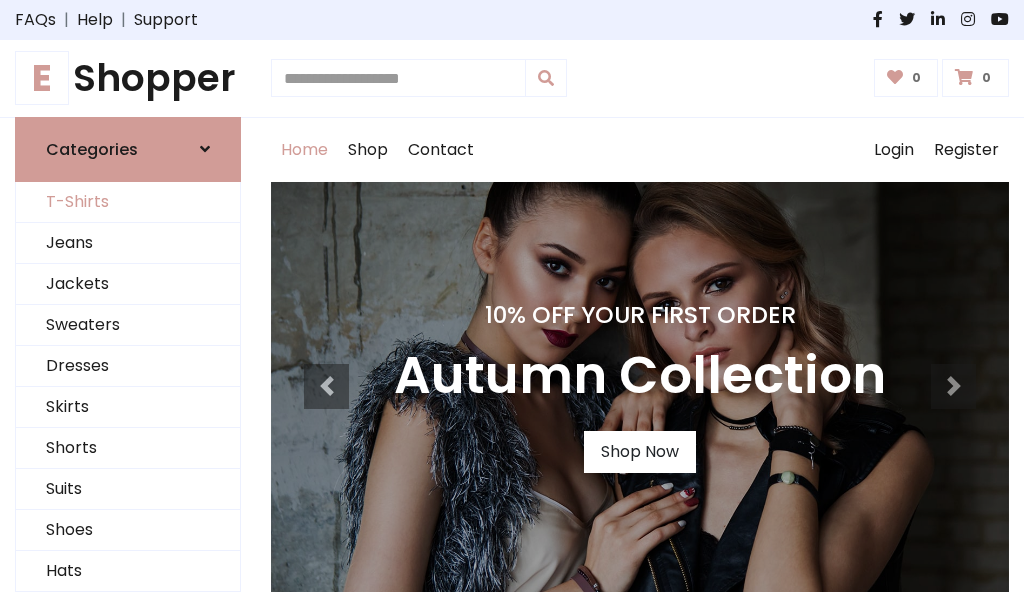 click on "T-Shirts" at bounding box center (128, 202) 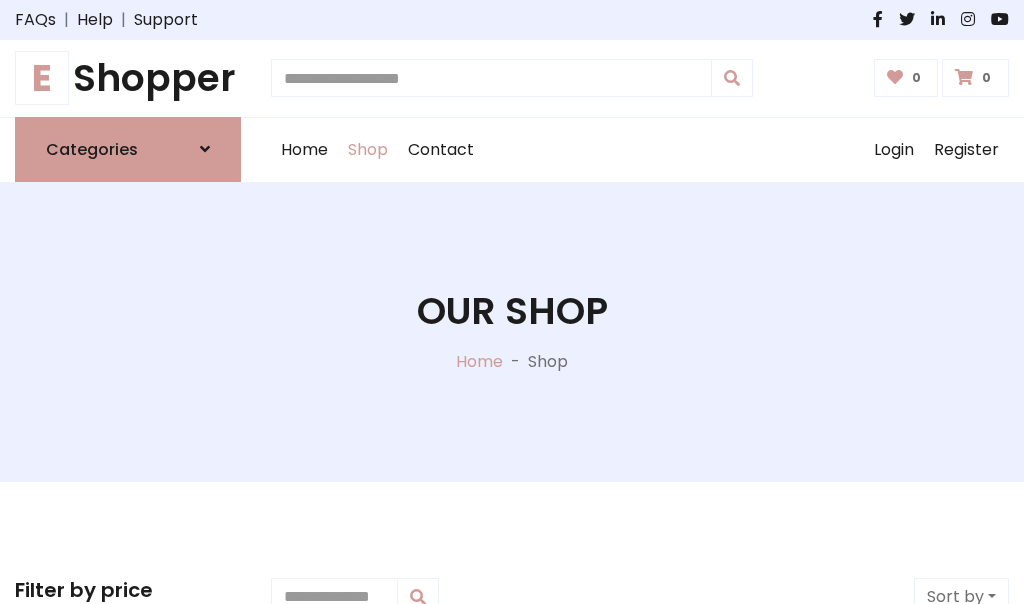 scroll, scrollTop: 802, scrollLeft: 0, axis: vertical 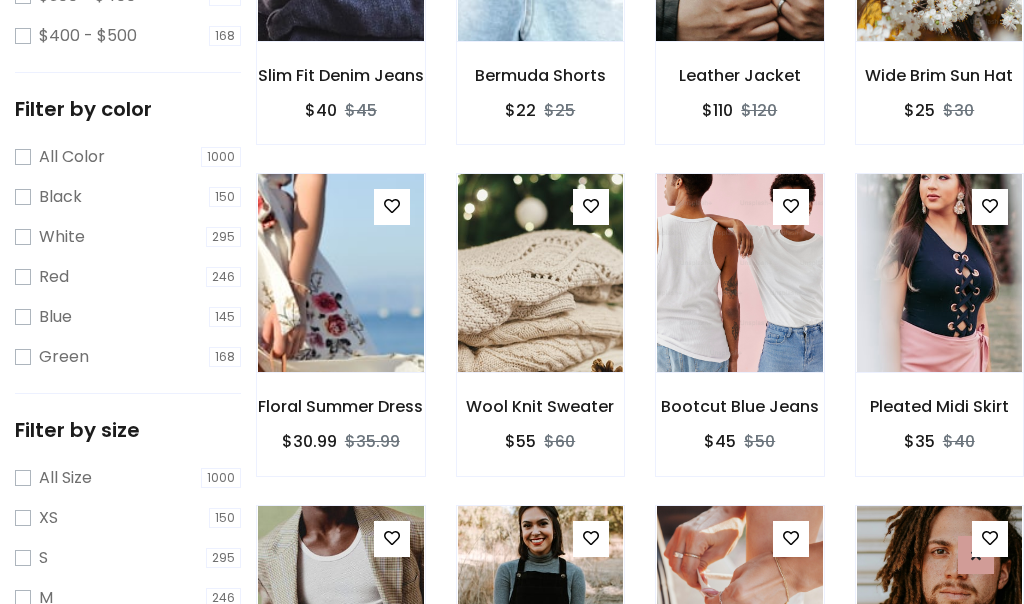 click at bounding box center [739, -58] 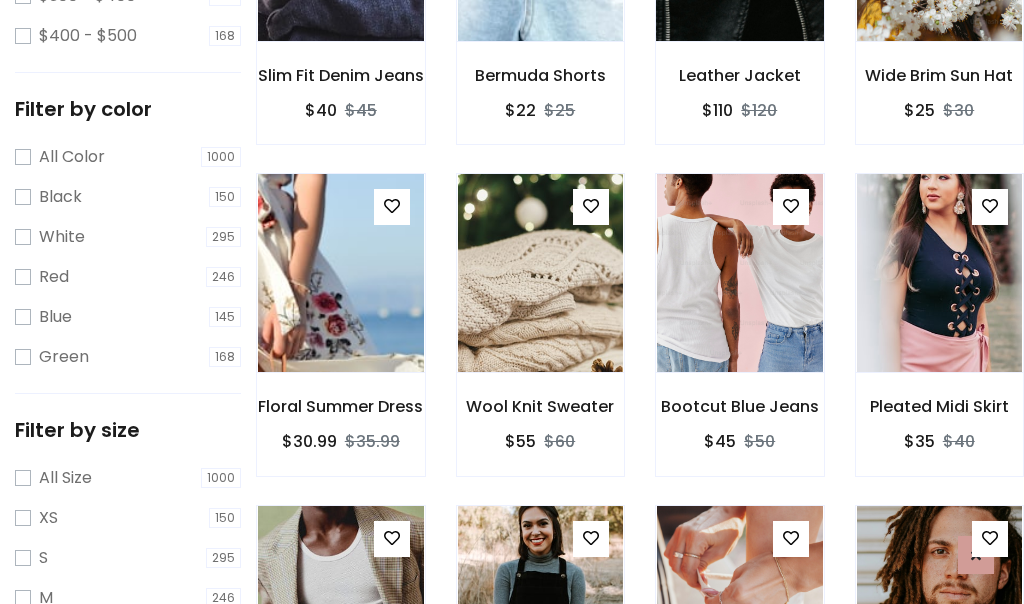 scroll, scrollTop: 701, scrollLeft: 0, axis: vertical 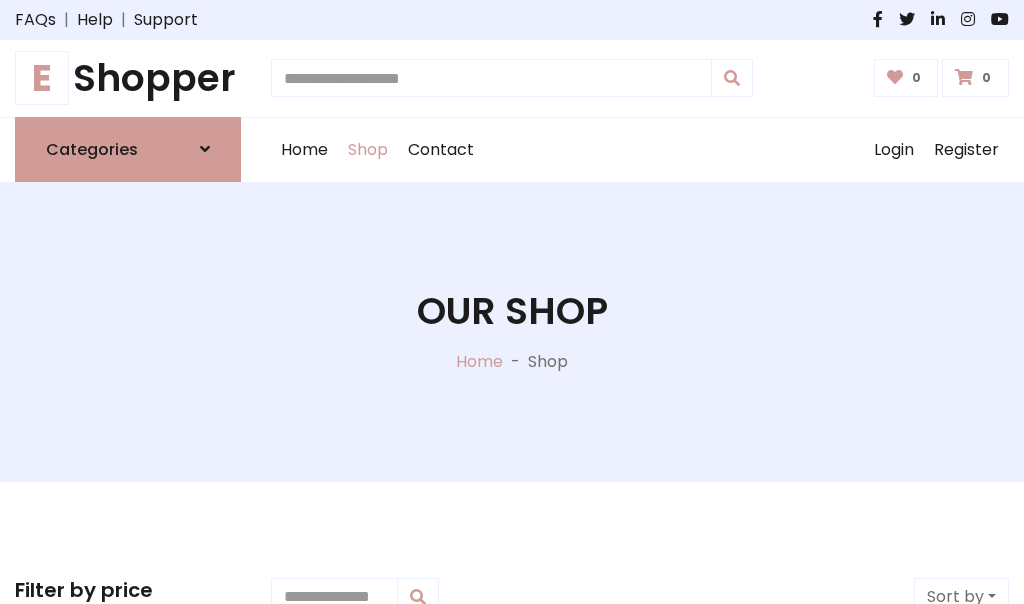 click on "E Shopper" at bounding box center (128, 78) 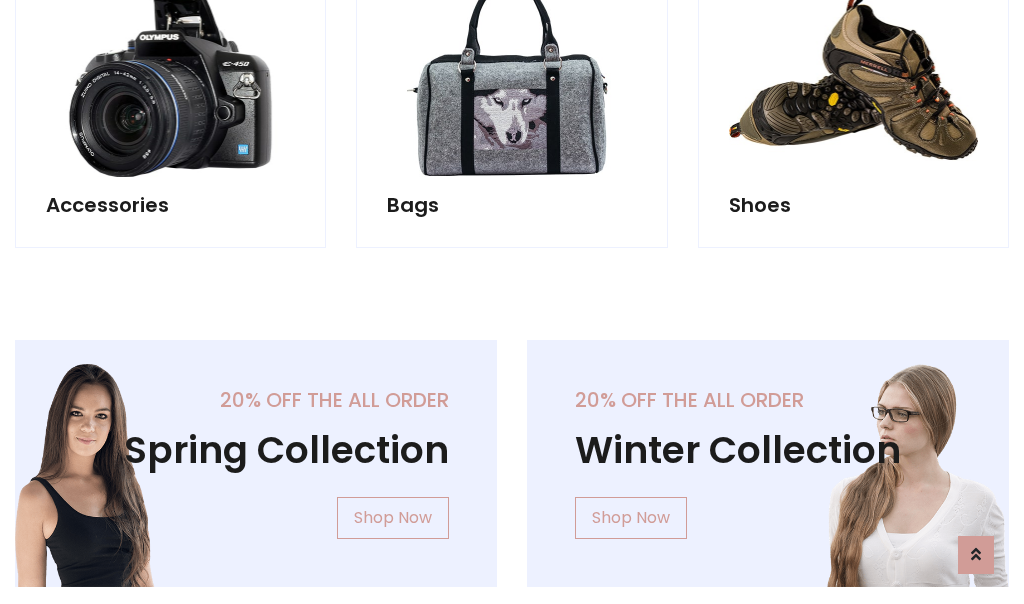 scroll, scrollTop: 1943, scrollLeft: 0, axis: vertical 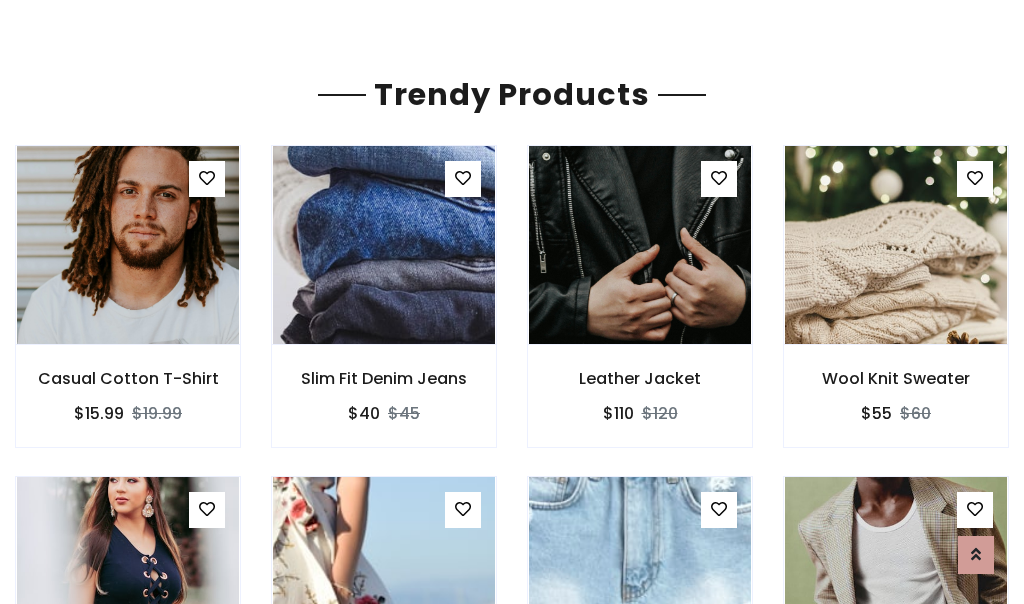 click on "Shop" at bounding box center [368, -1793] 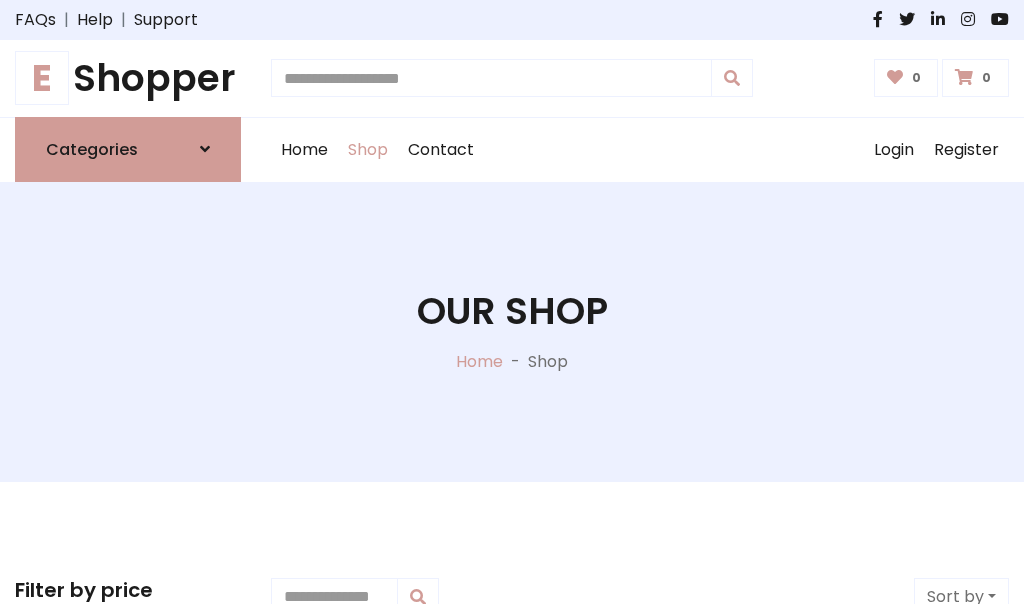scroll, scrollTop: 0, scrollLeft: 0, axis: both 